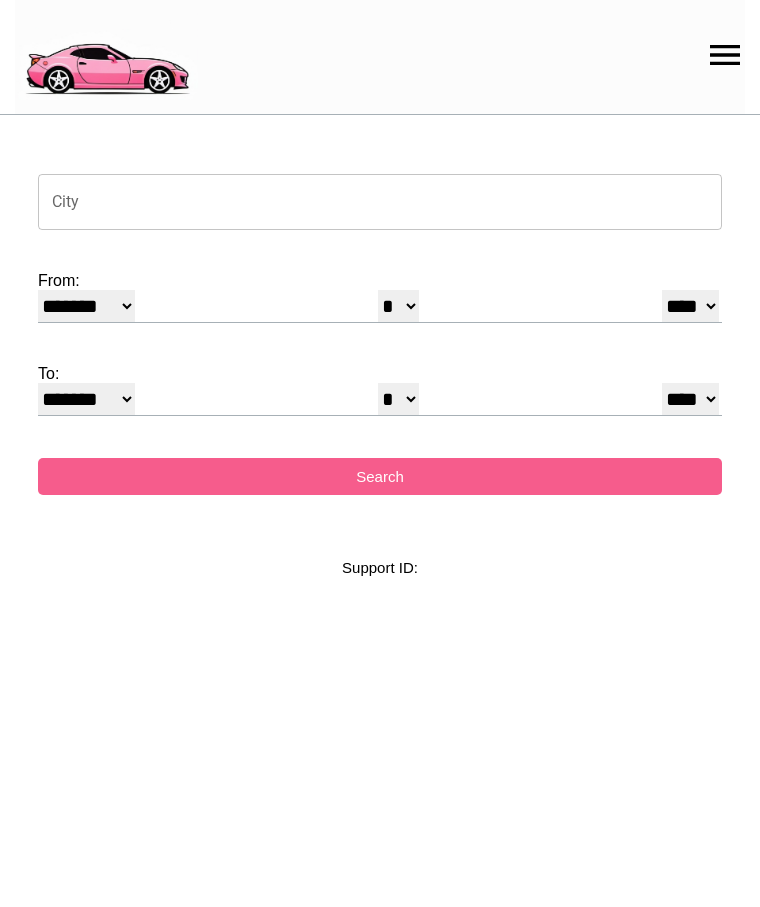 select on "*" 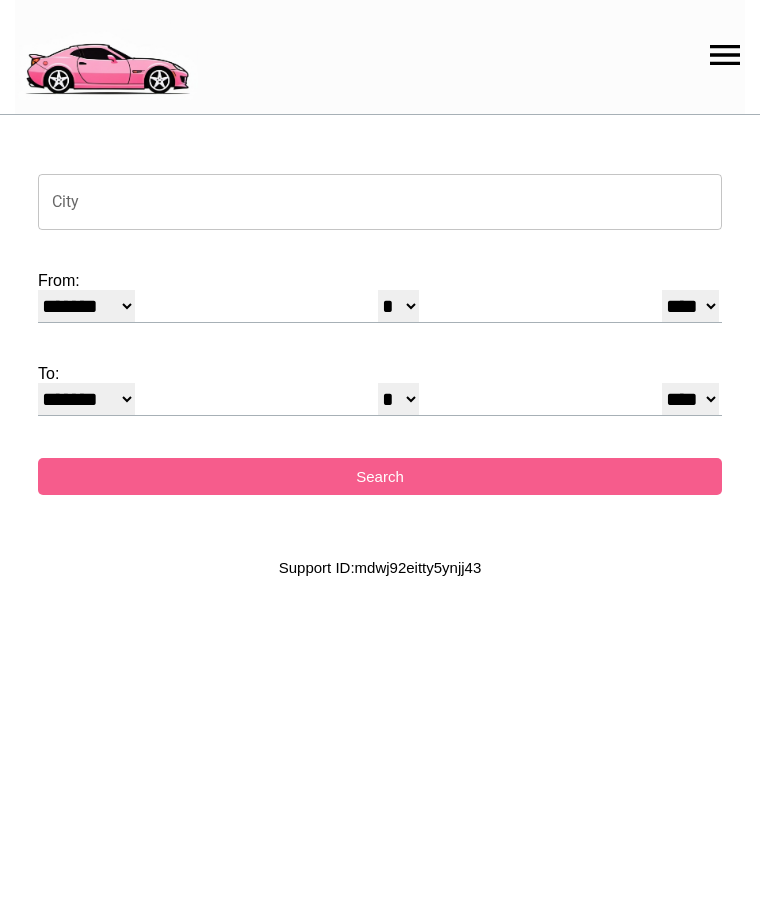 scroll, scrollTop: 0, scrollLeft: 0, axis: both 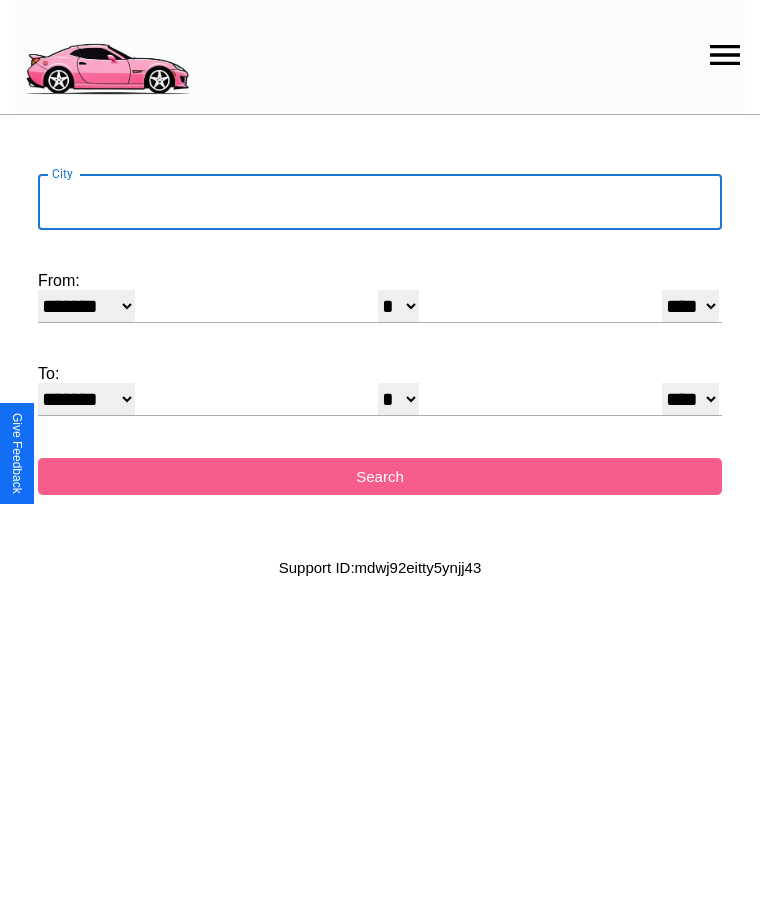 click on "City" at bounding box center [380, 202] 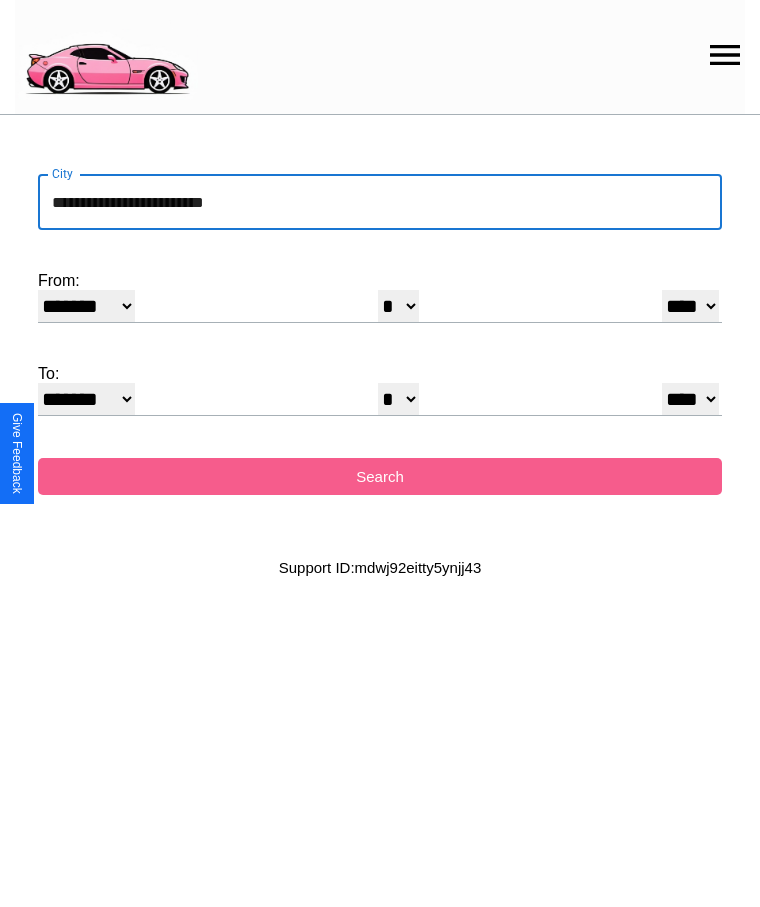 type on "**********" 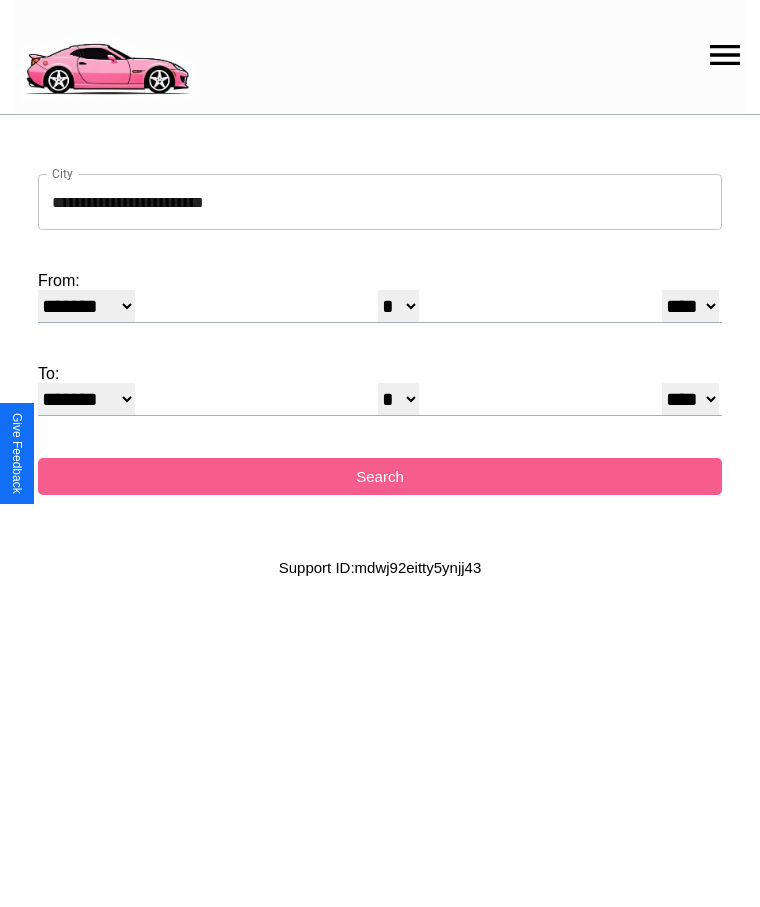 click on "******* ******** ***** ***** *** **** **** ****** ********* ******* ******** ********" at bounding box center (86, 306) 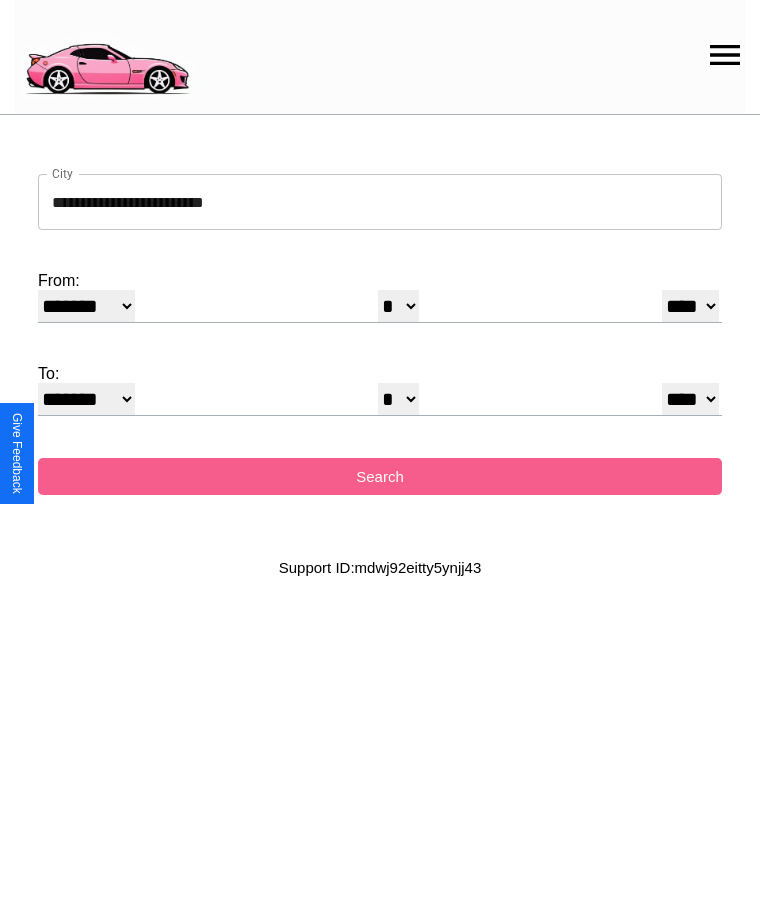 select on "**" 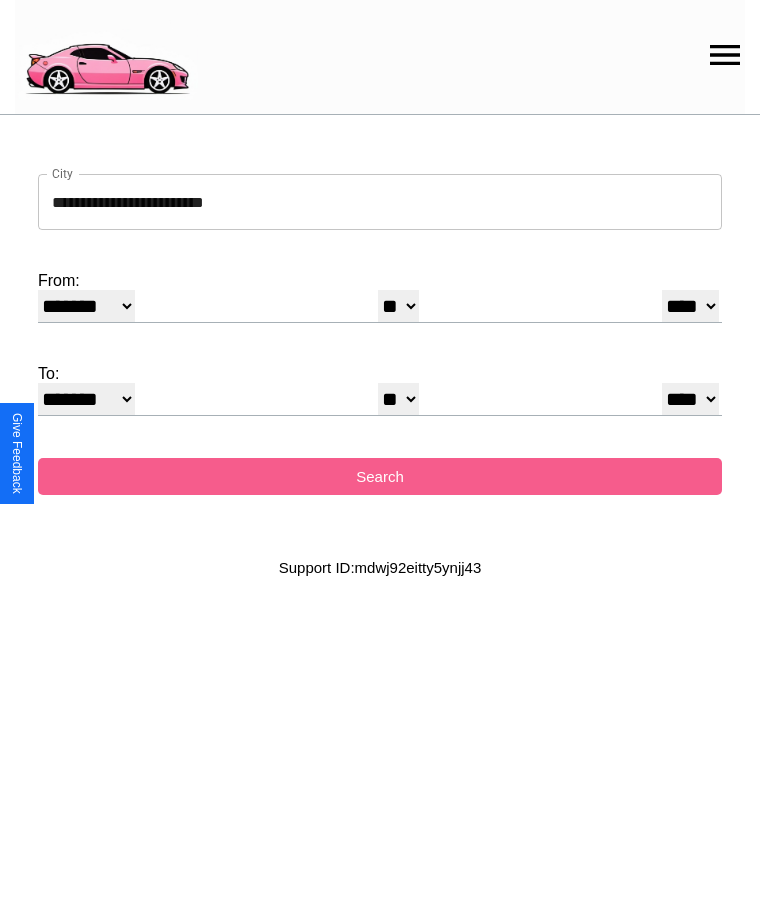 click on "* * * * * * * * * ** ** ** ** ** ** ** ** ** ** ** ** ** ** ** ** ** ** ** ** ** **" at bounding box center (398, 399) 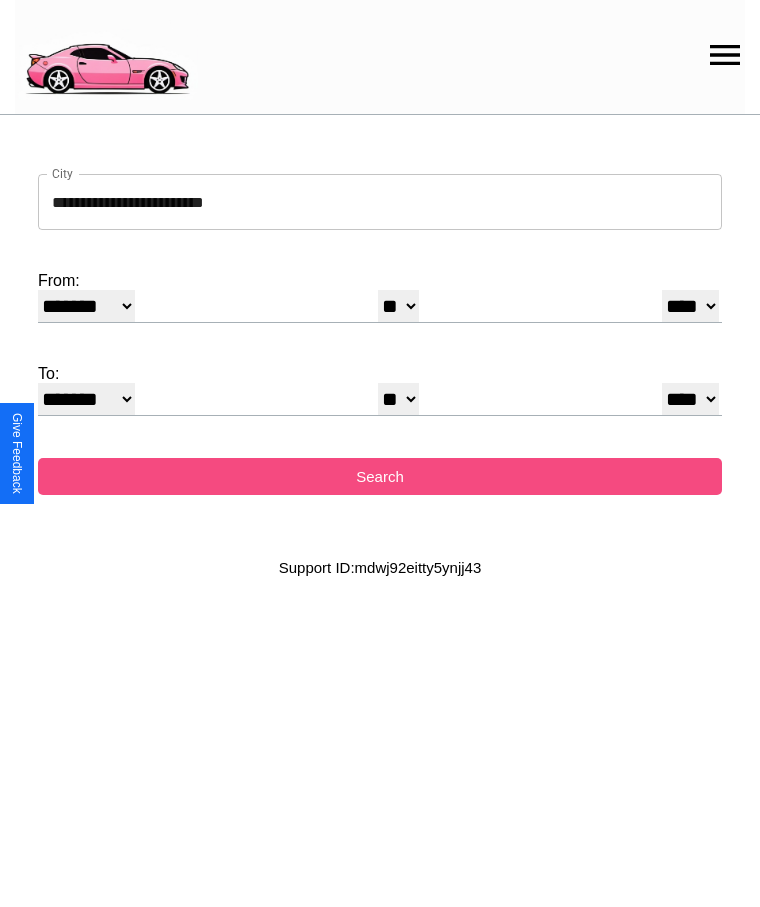 click on "Search" at bounding box center [380, 476] 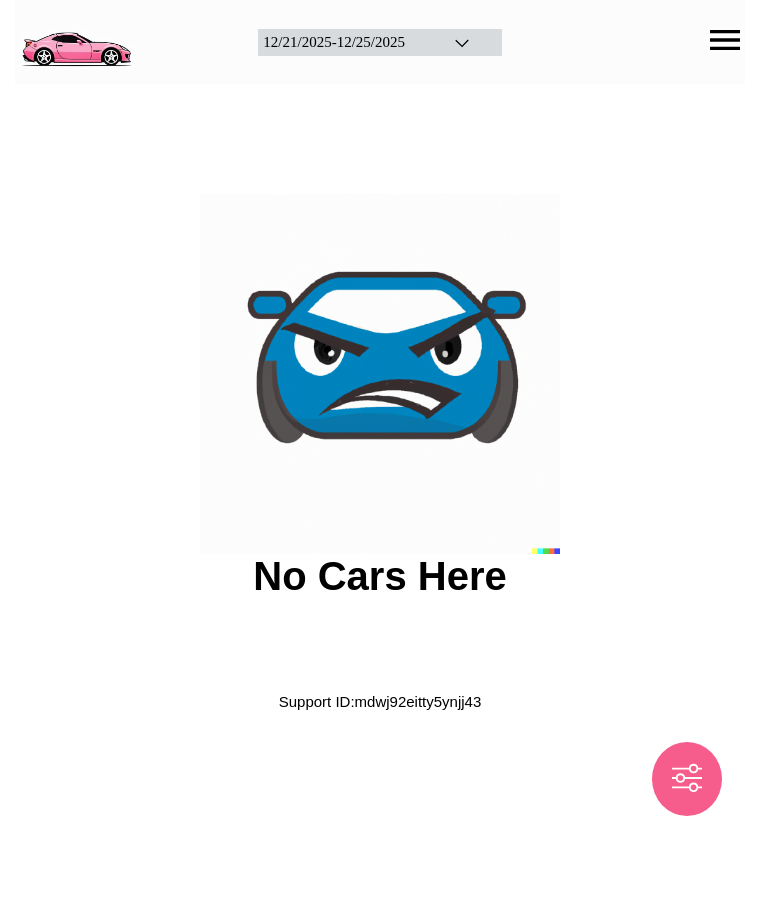 scroll, scrollTop: 0, scrollLeft: 0, axis: both 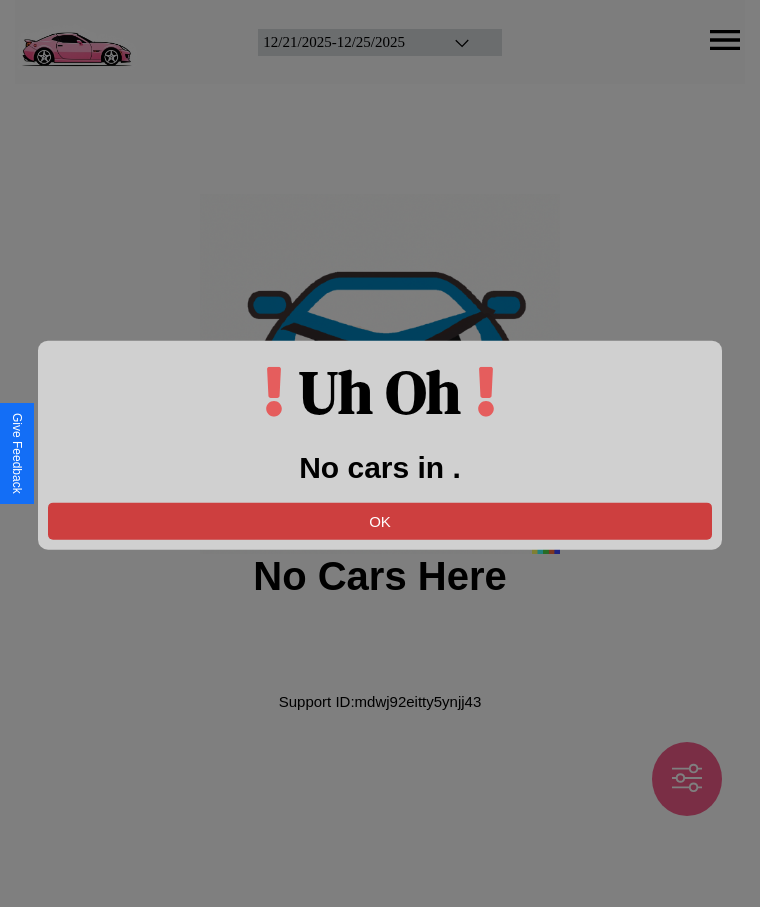 click on "OK" at bounding box center (380, 520) 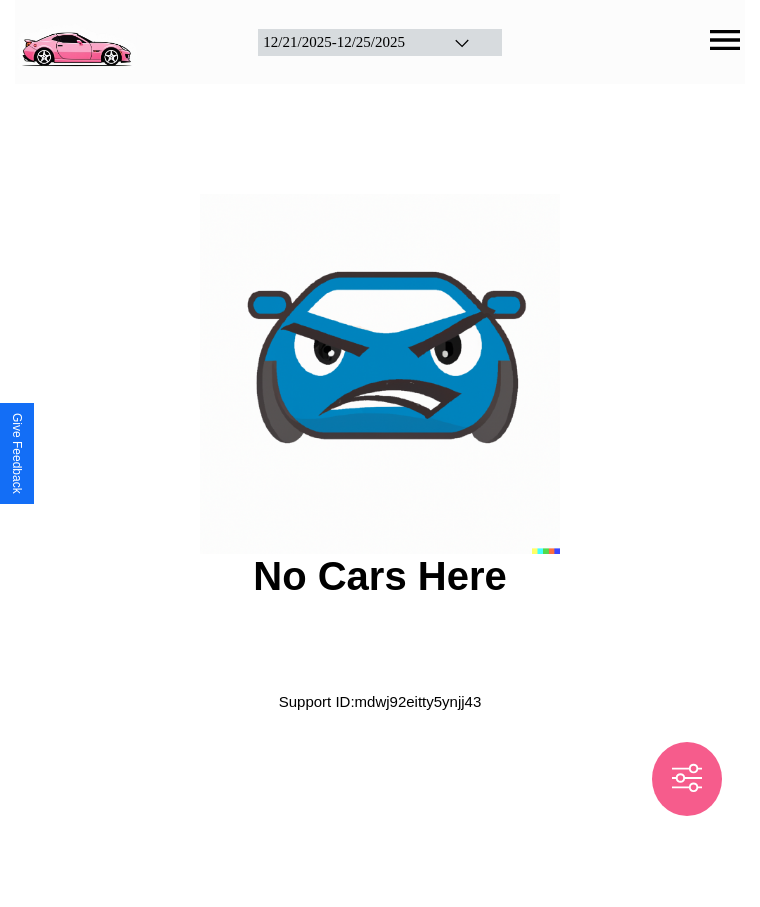 click at bounding box center (76, 40) 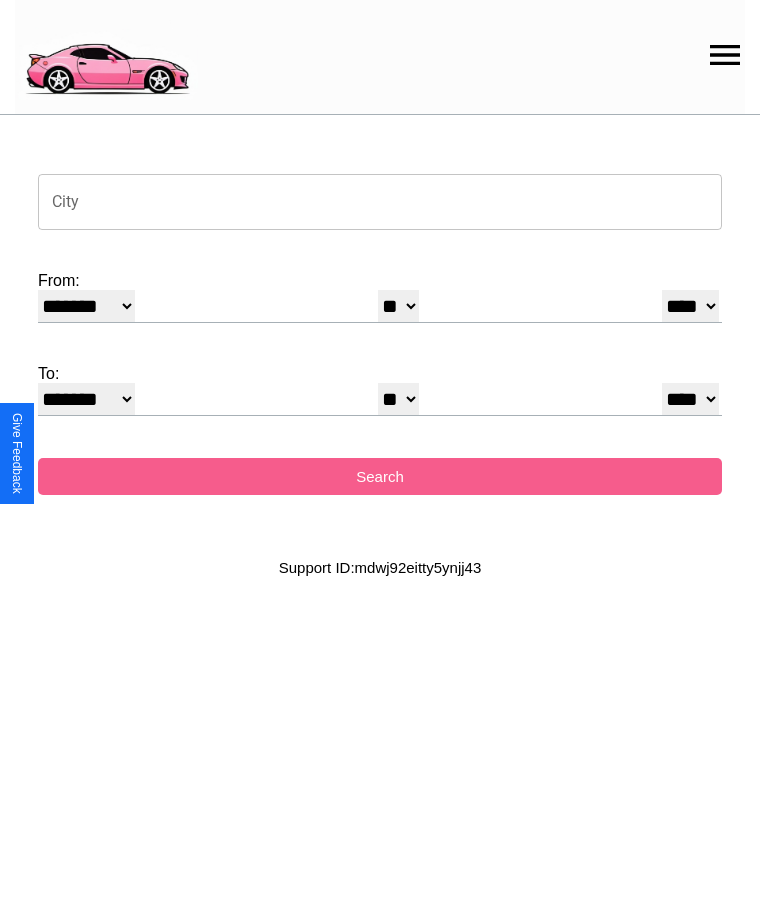 click 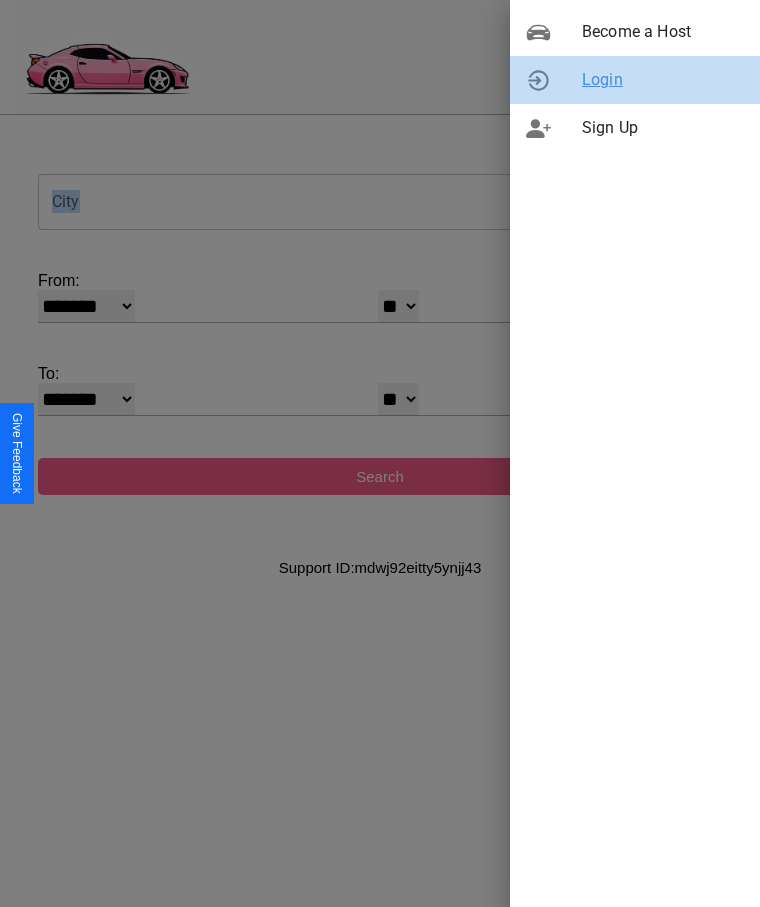 click on "Login" at bounding box center (663, 80) 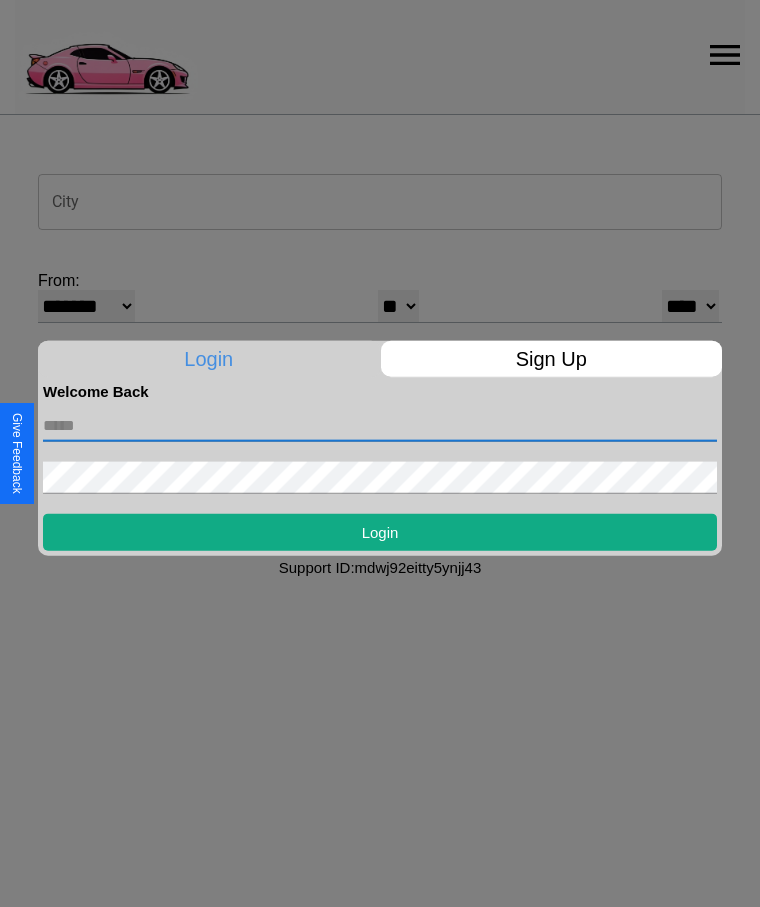 click at bounding box center (380, 425) 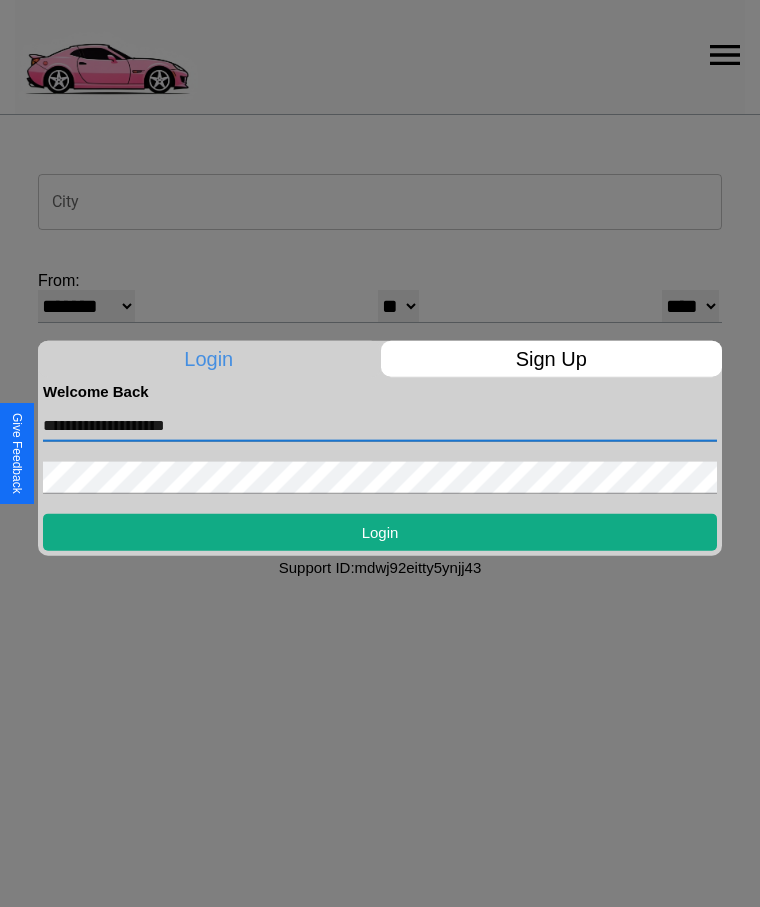 type on "**********" 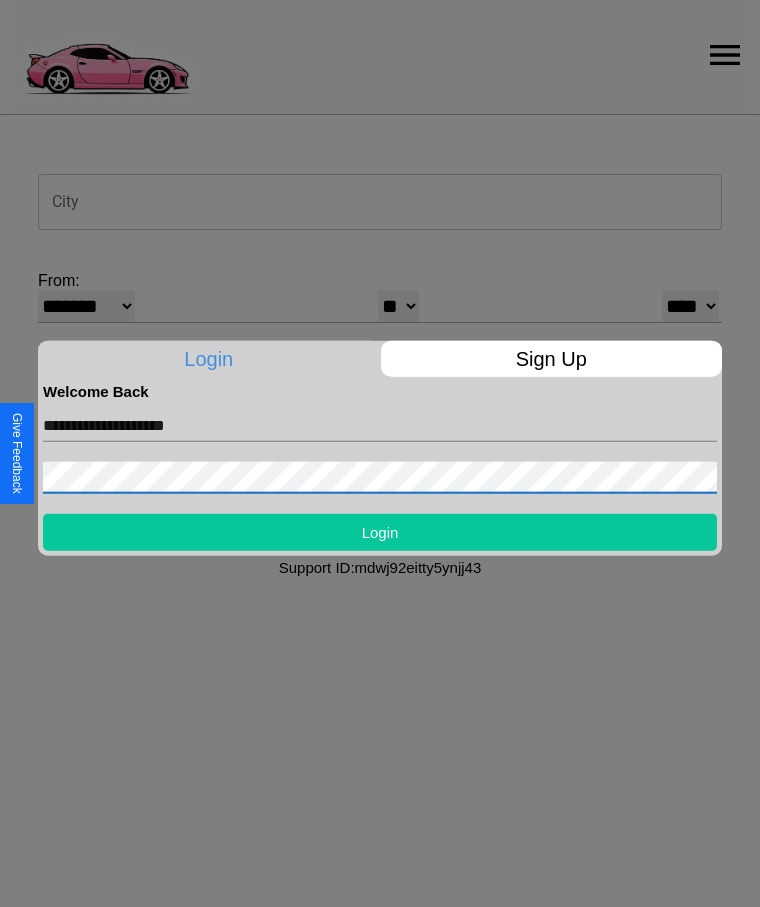 click on "Login" at bounding box center (380, 531) 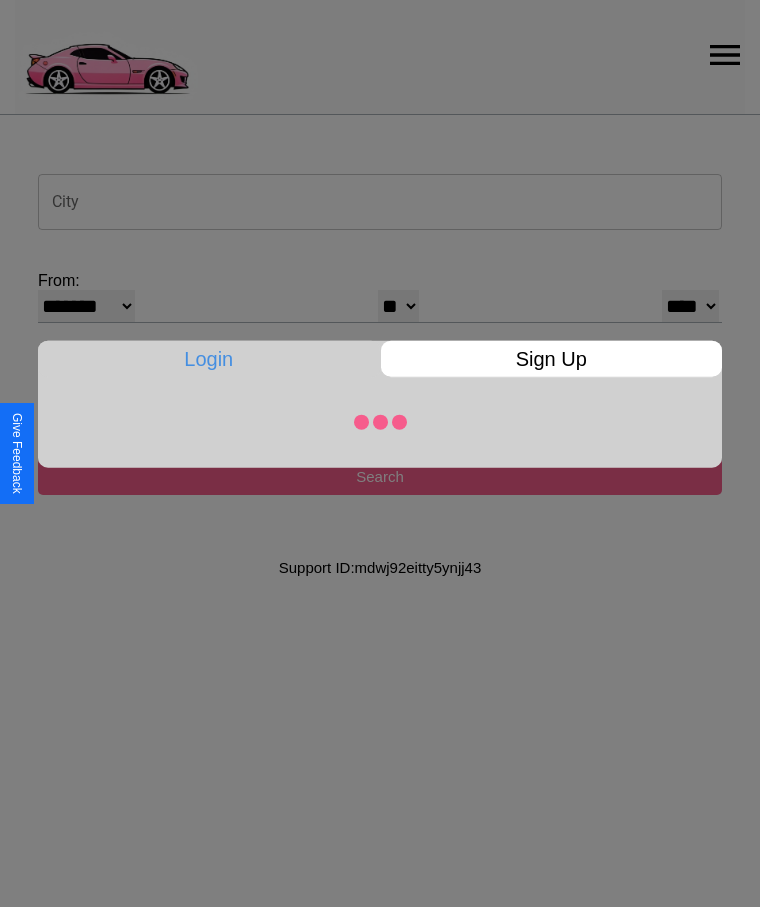 select on "**" 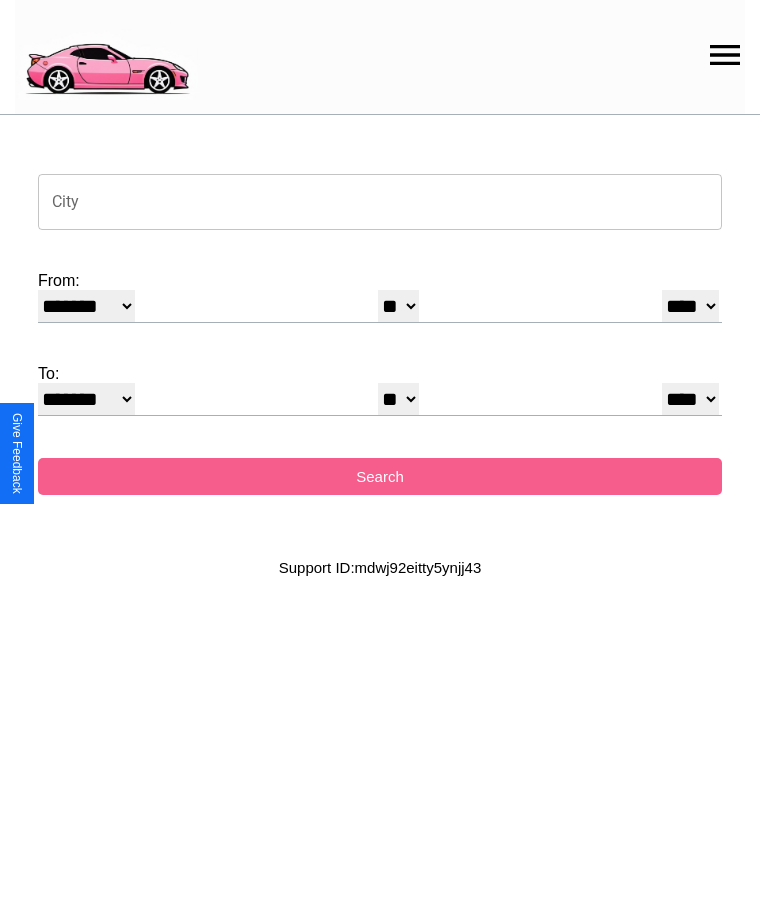 click on "City" at bounding box center (380, 202) 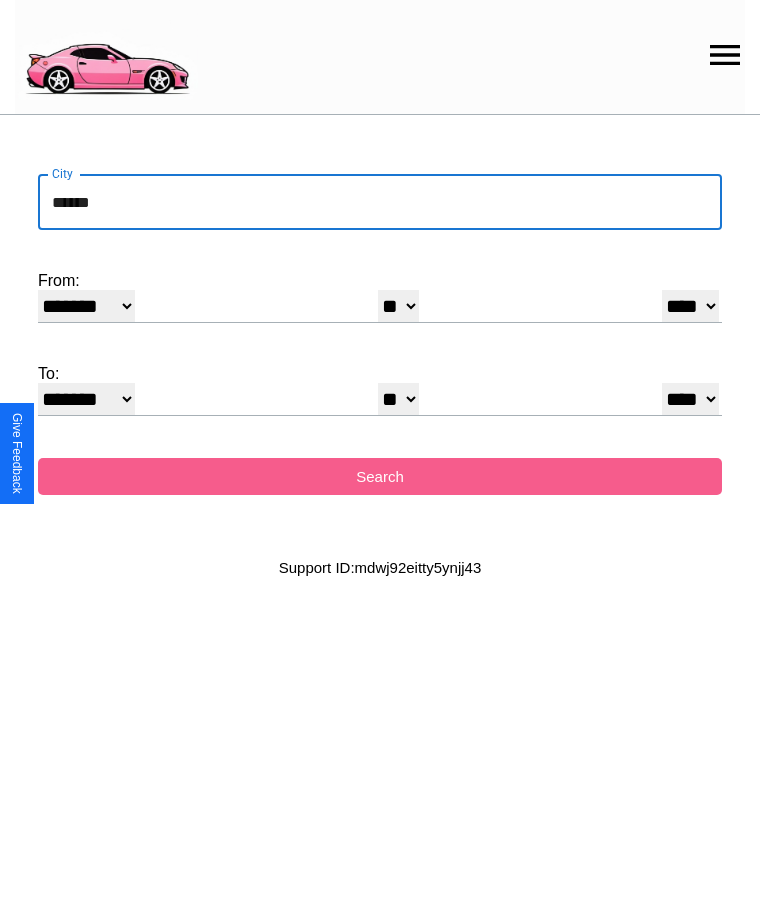 type on "******" 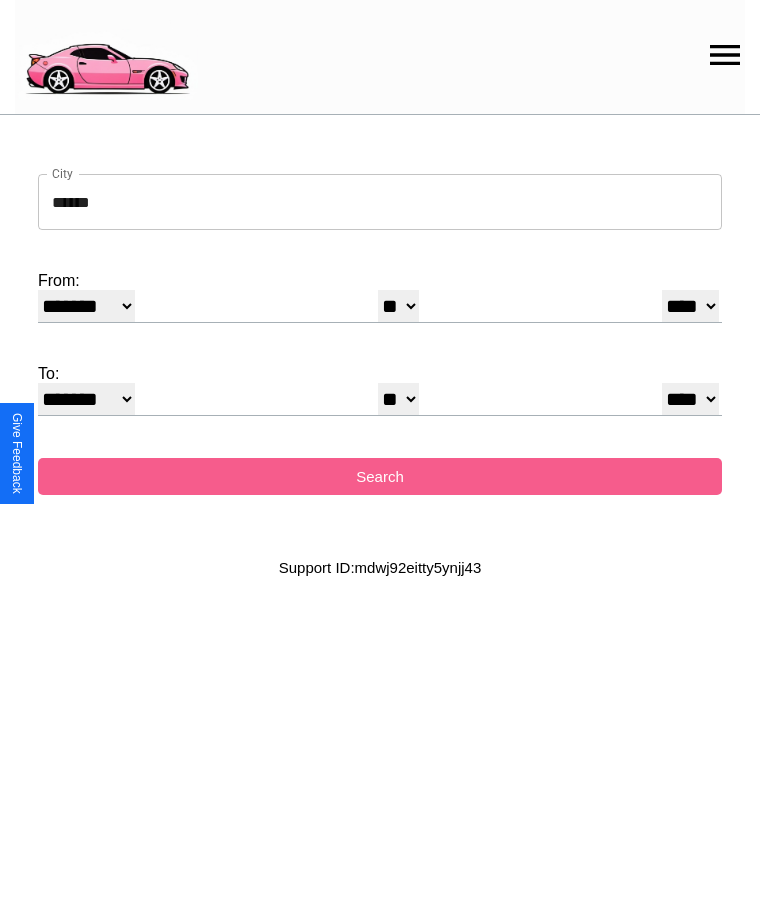 select on "**" 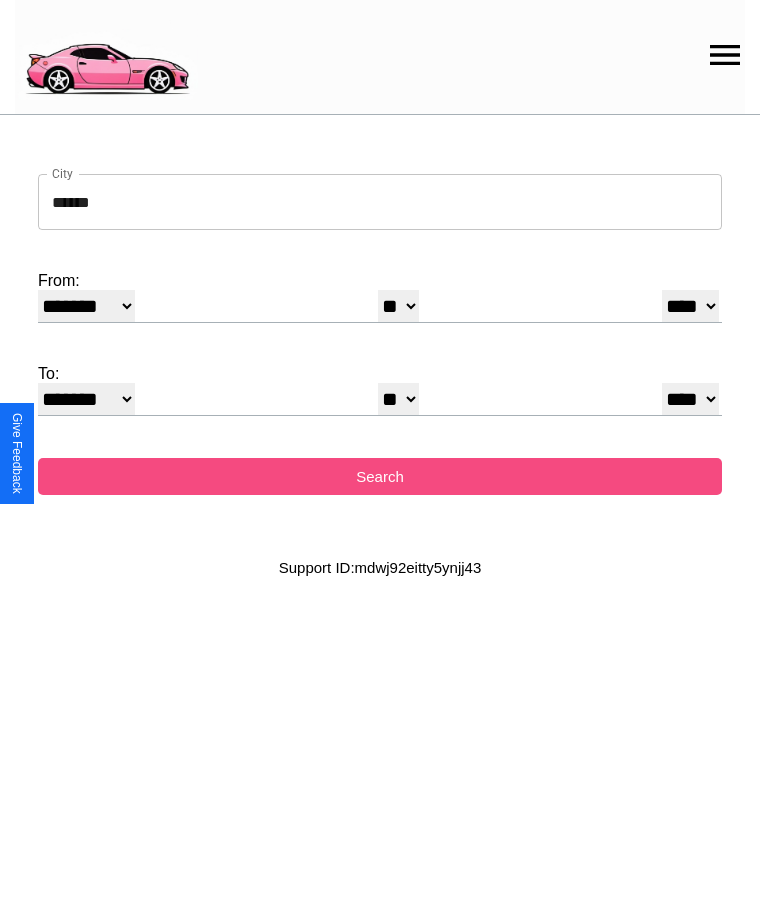 click on "Search" at bounding box center (380, 476) 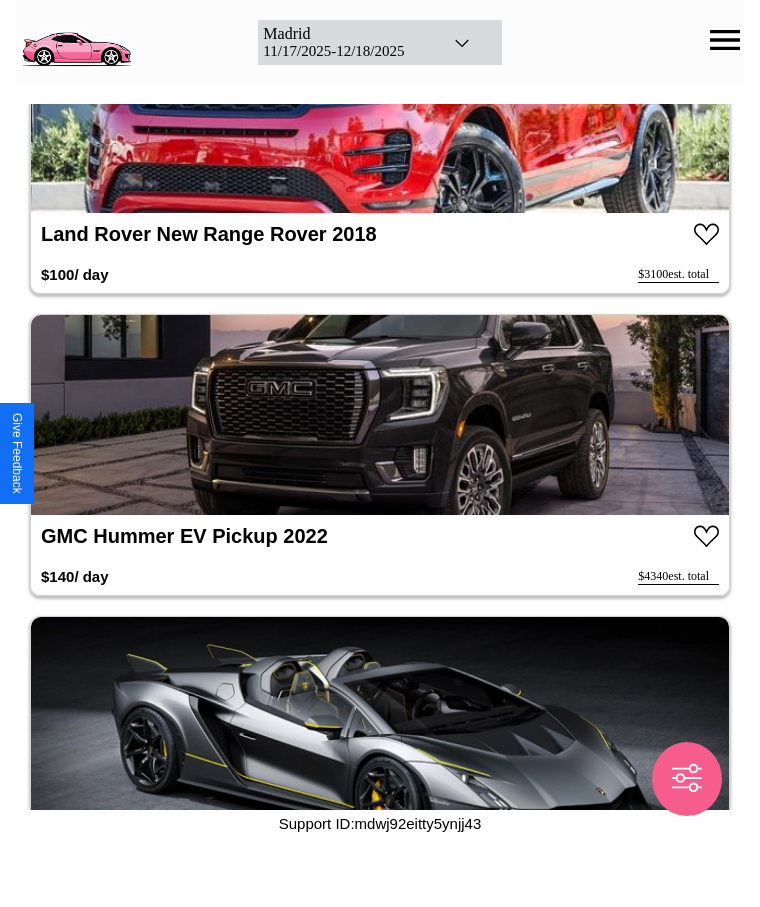 scroll, scrollTop: 30320, scrollLeft: 0, axis: vertical 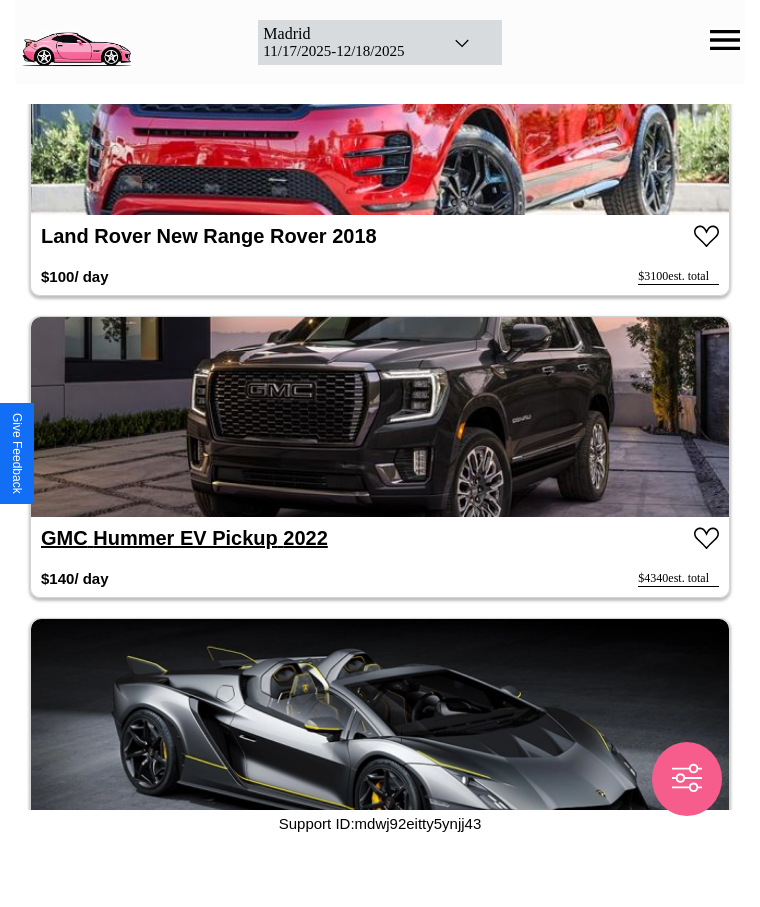 click on "GMC   Hummer EV Pickup   2022" at bounding box center [184, 538] 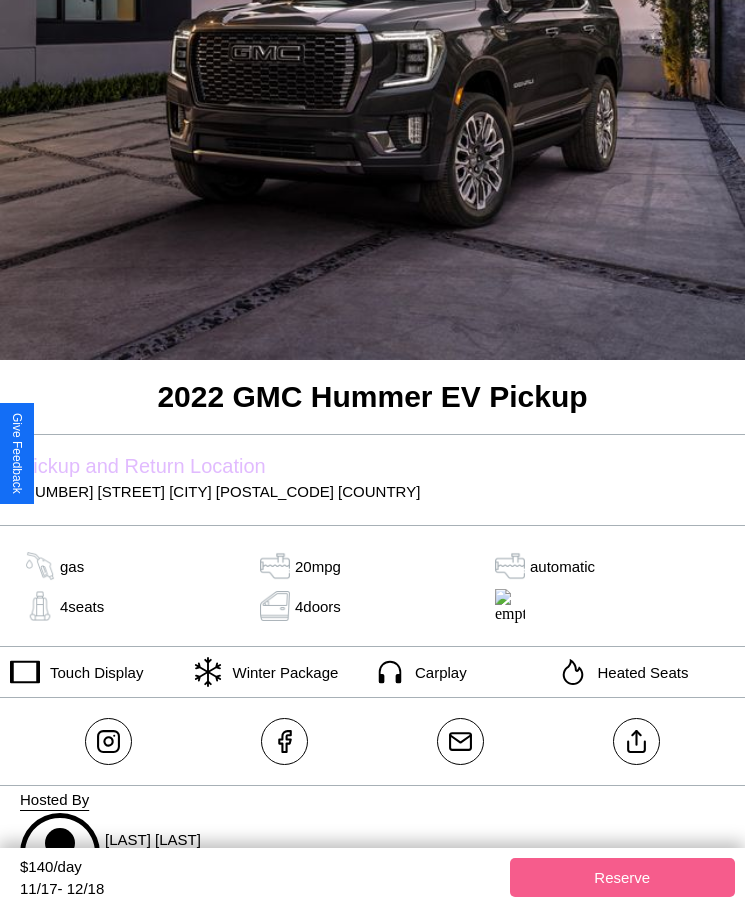 scroll, scrollTop: 344, scrollLeft: 0, axis: vertical 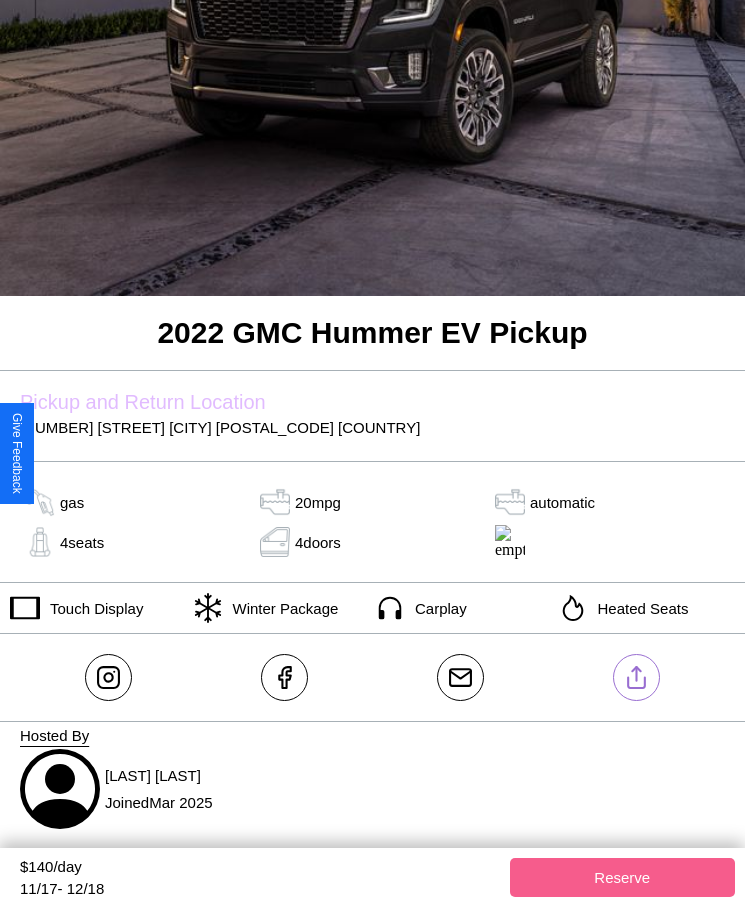 click 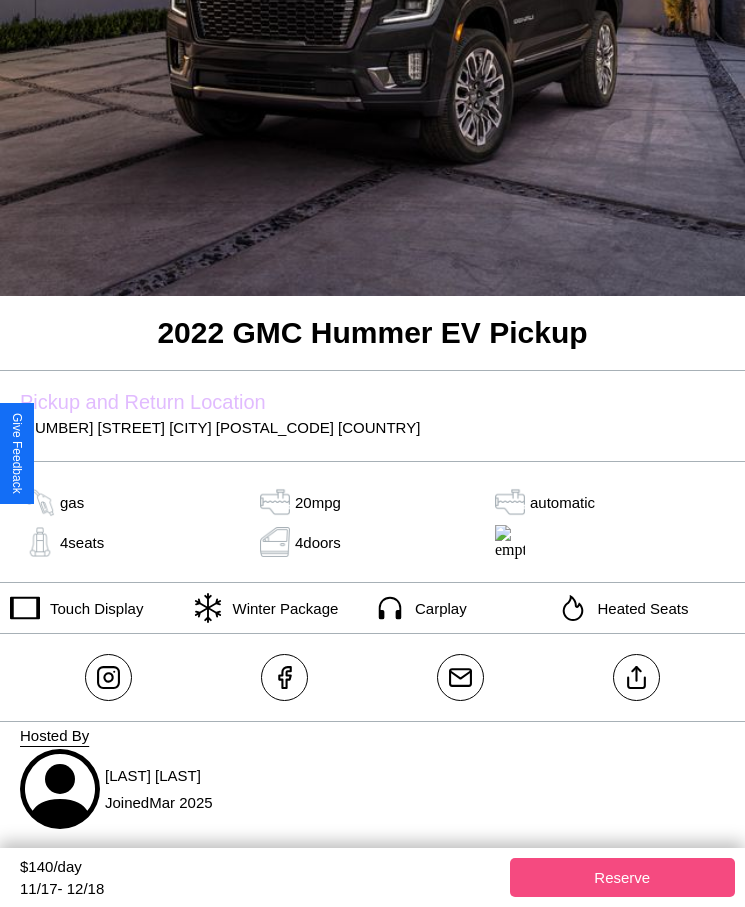 click on "Reserve" at bounding box center (623, 877) 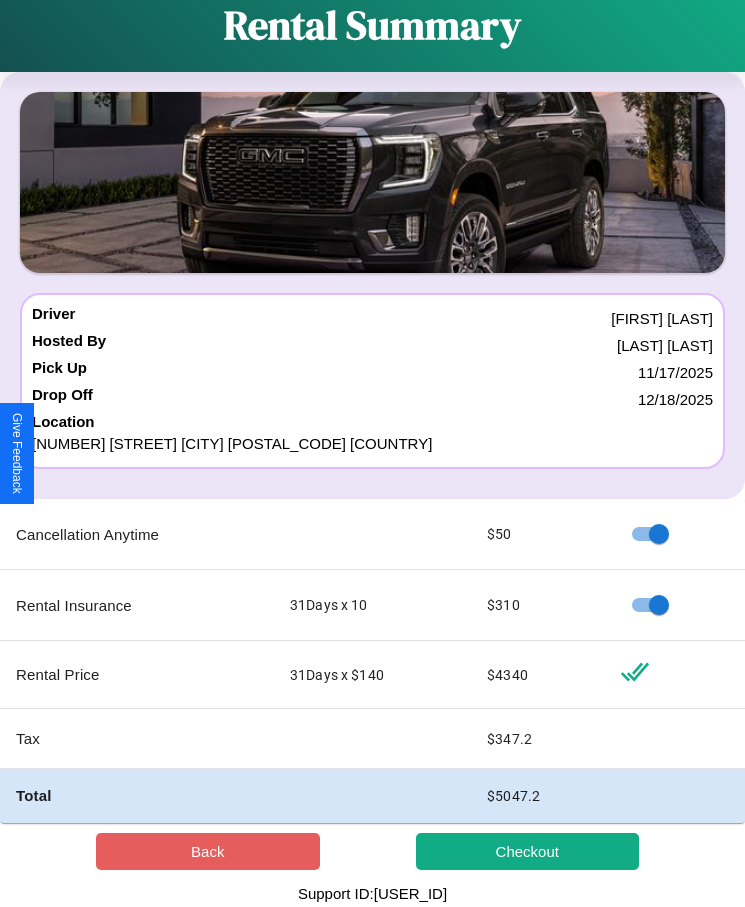 scroll, scrollTop: 0, scrollLeft: 0, axis: both 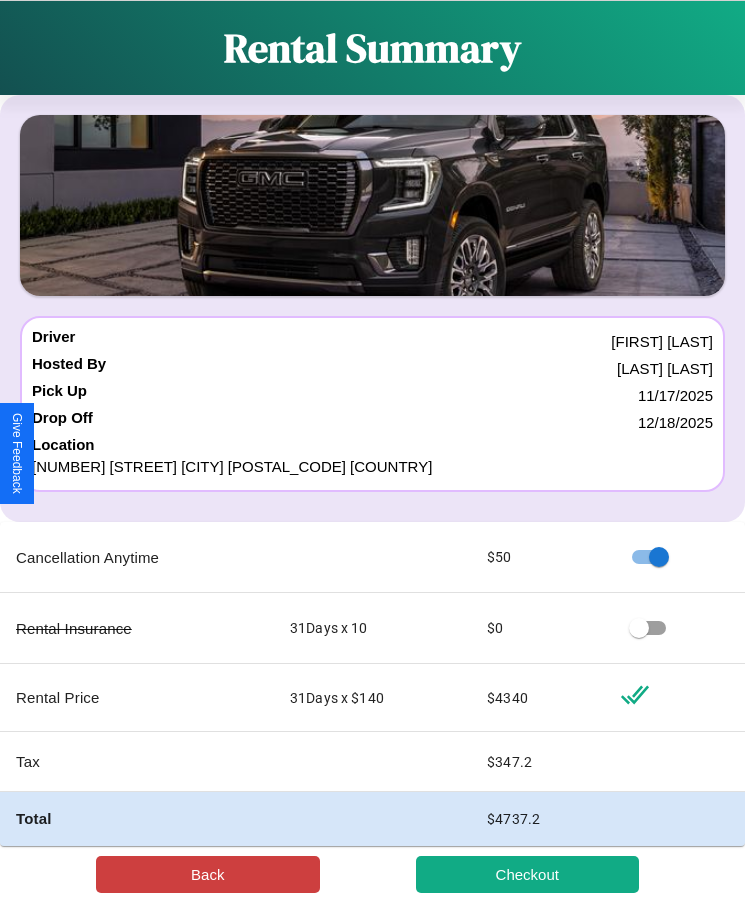 click on "Back" at bounding box center [208, 874] 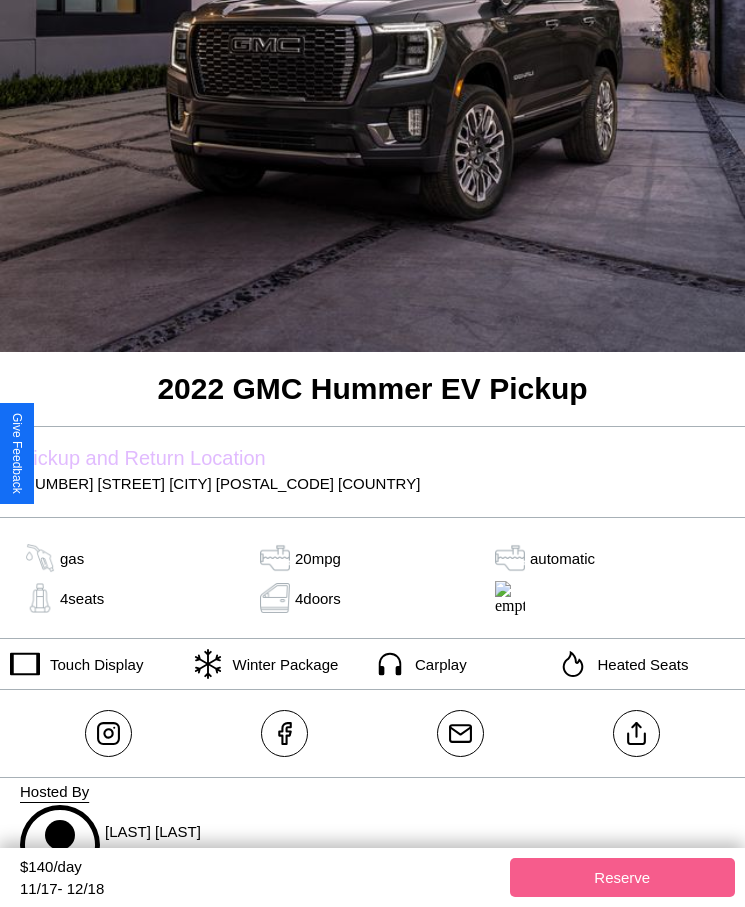 scroll, scrollTop: 318, scrollLeft: 0, axis: vertical 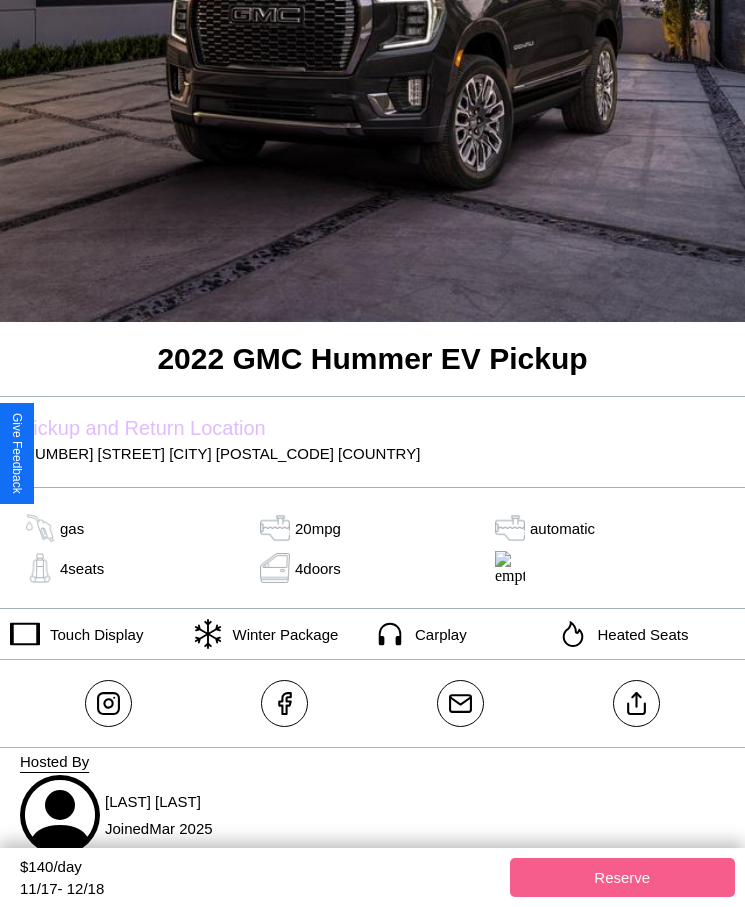 click on "6347 Front Street  Madrid  23815 Spain" at bounding box center [372, 453] 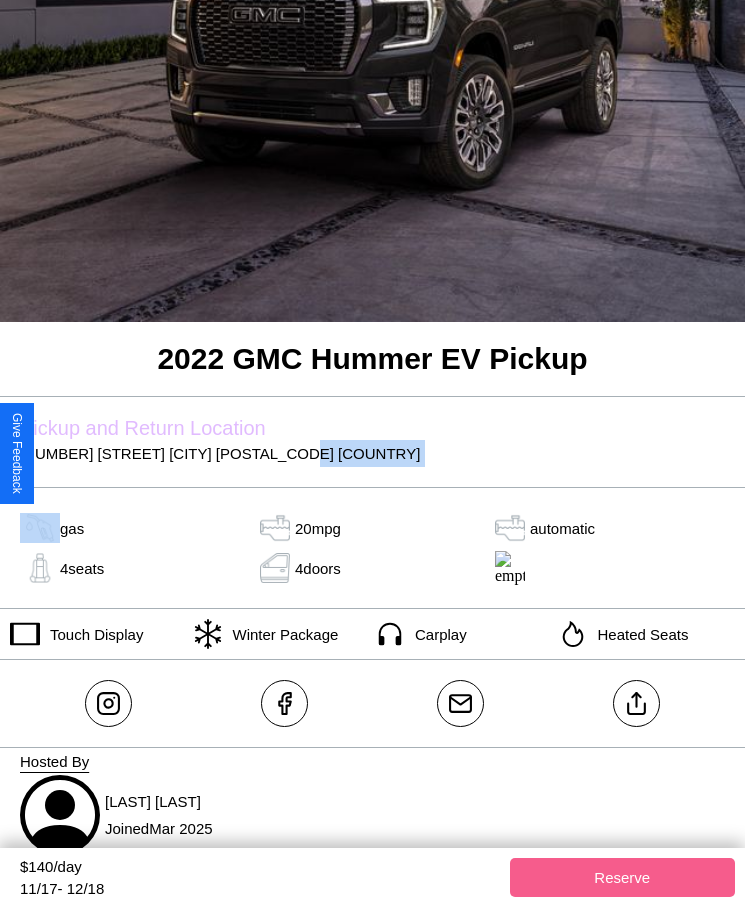 click on "6347 Front Street  Madrid  23815 Spain" at bounding box center [372, 453] 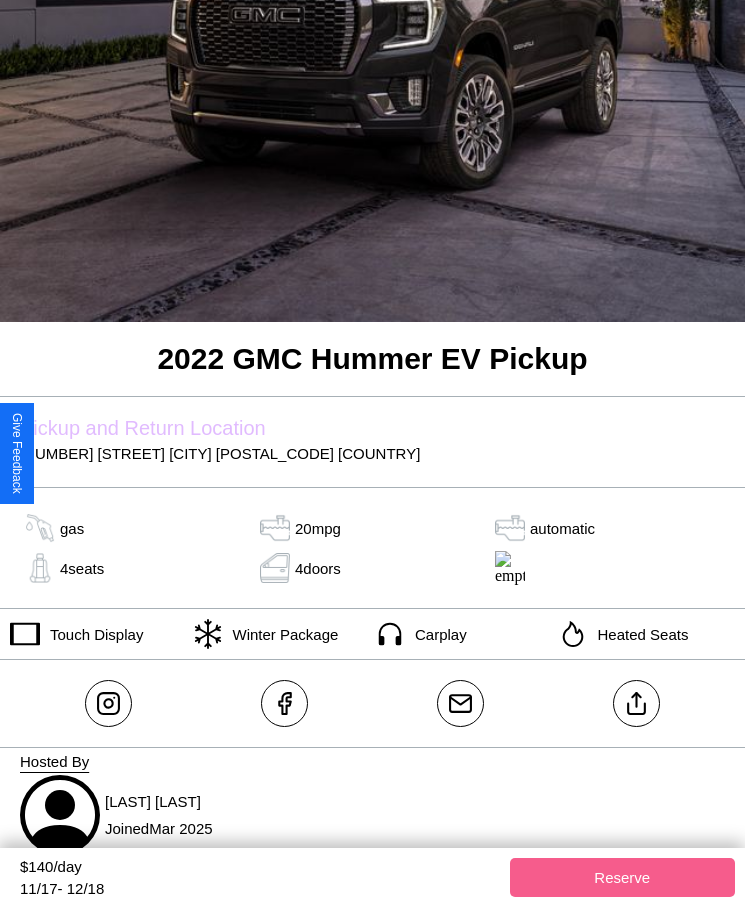 click on "6347 Front Street  Madrid  23815 Spain" at bounding box center [372, 453] 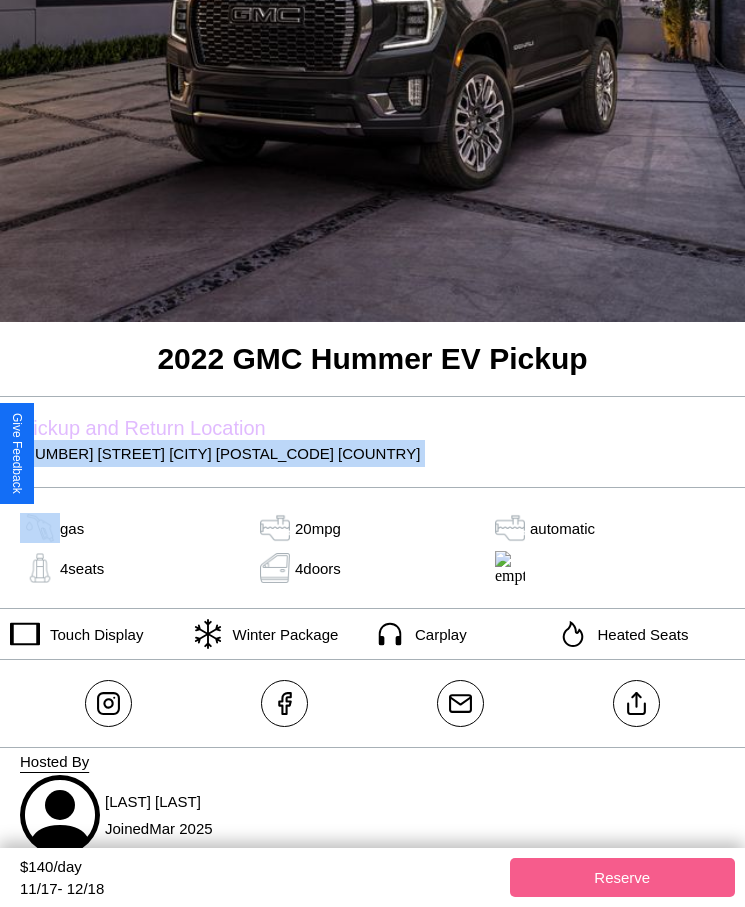 click on "6347 Front Street  Madrid  23815 Spain" at bounding box center [372, 453] 